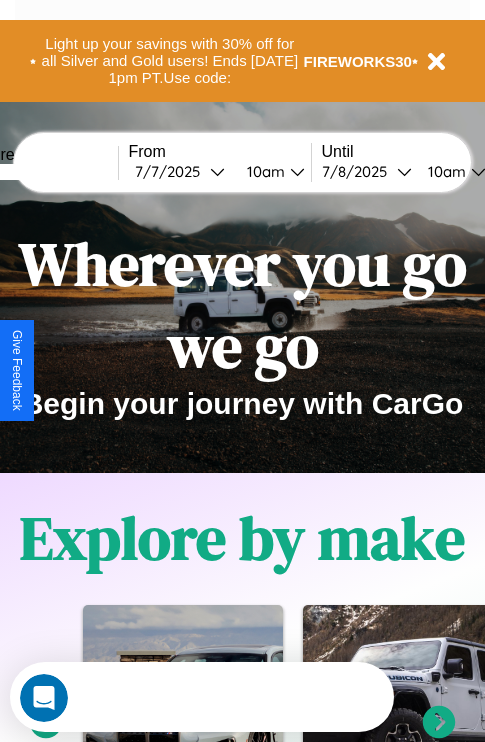 scroll, scrollTop: 0, scrollLeft: 0, axis: both 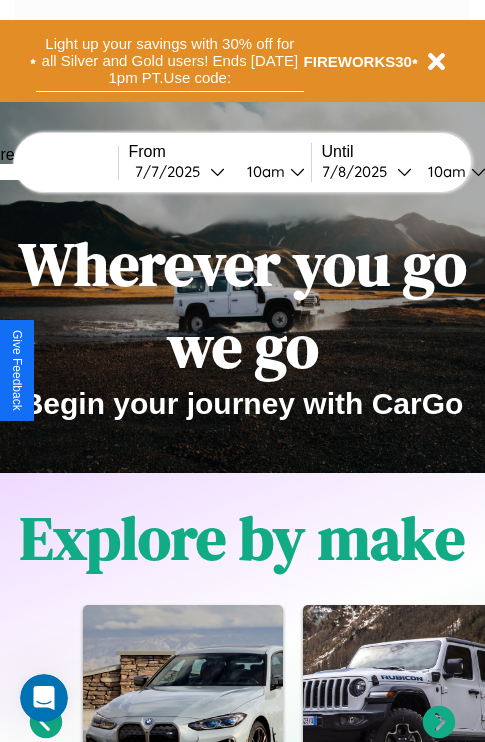 click on "Light up your savings with 30% off for all Silver and Gold users! Ends [DATE] 1pm PT.  Use code:" at bounding box center (170, 61) 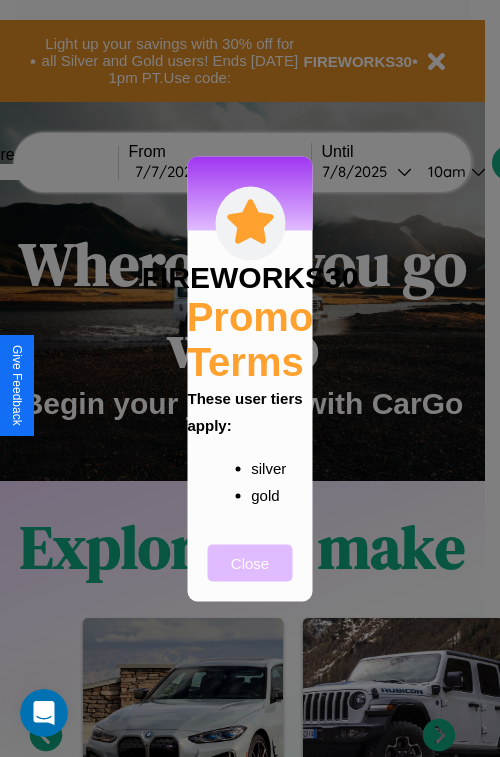 click on "Close" at bounding box center [250, 562] 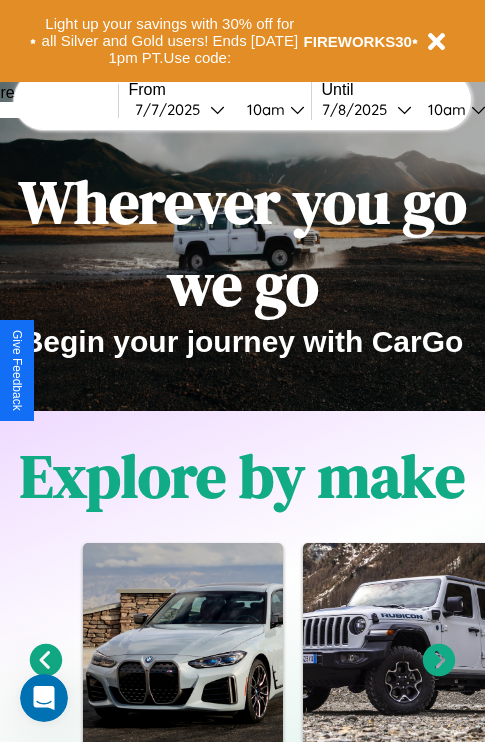 scroll, scrollTop: 0, scrollLeft: 0, axis: both 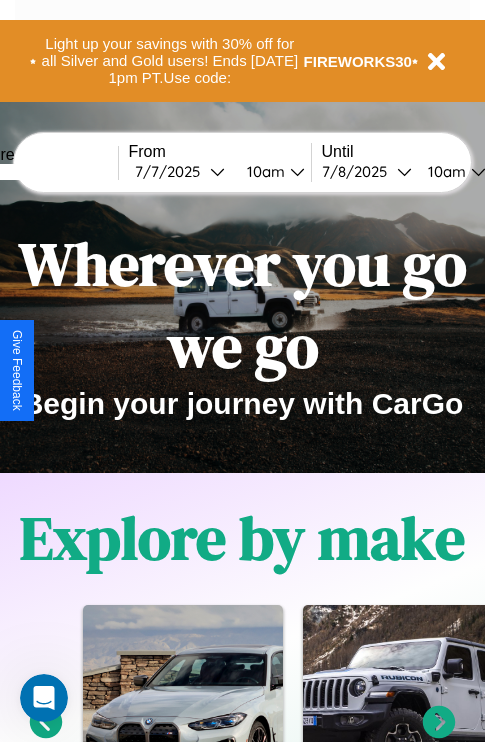click at bounding box center (43, 172) 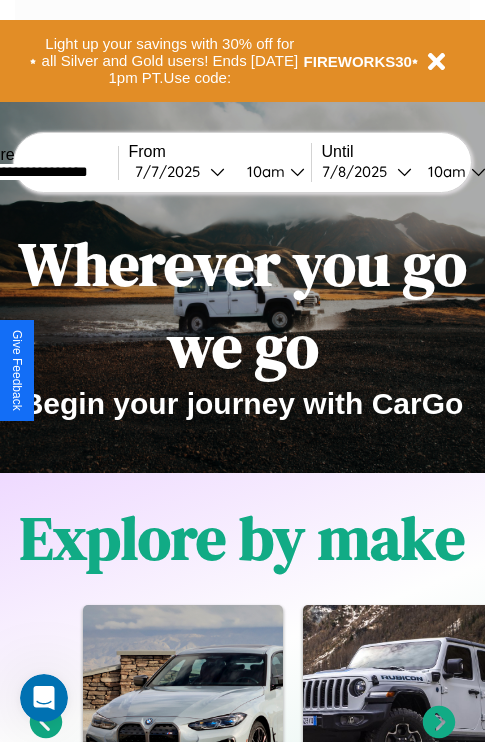 type on "**********" 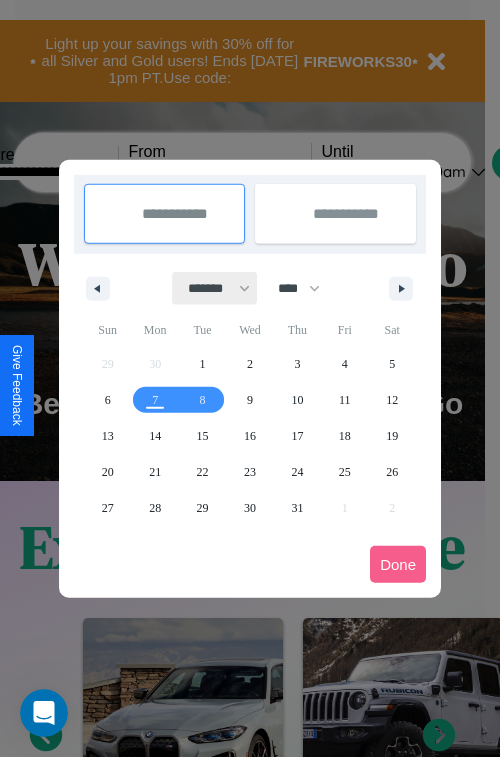 click on "******* ******** ***** ***** *** **** **** ****** ********* ******* ******** ********" at bounding box center [215, 288] 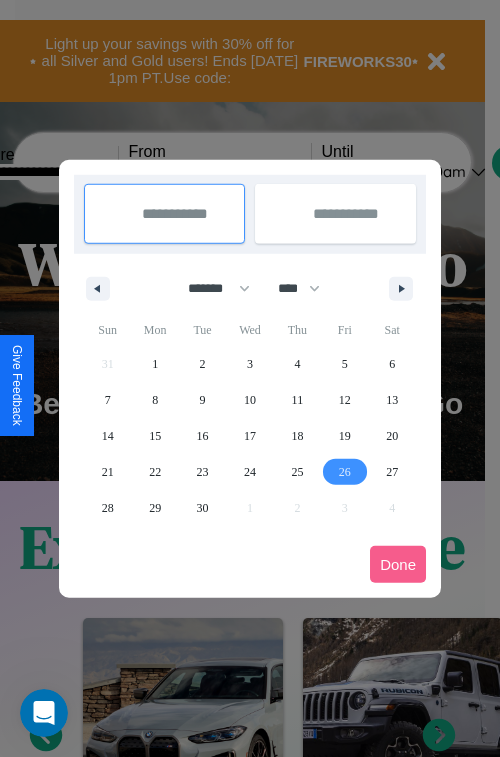 click on "26" at bounding box center (345, 472) 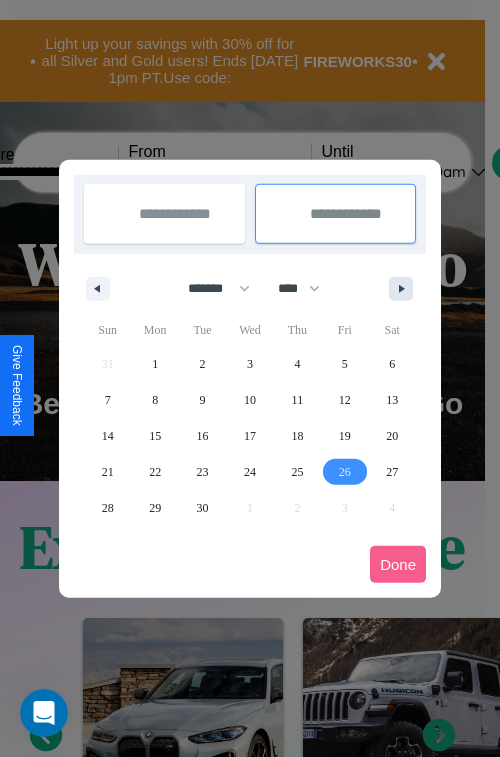 click at bounding box center [405, 289] 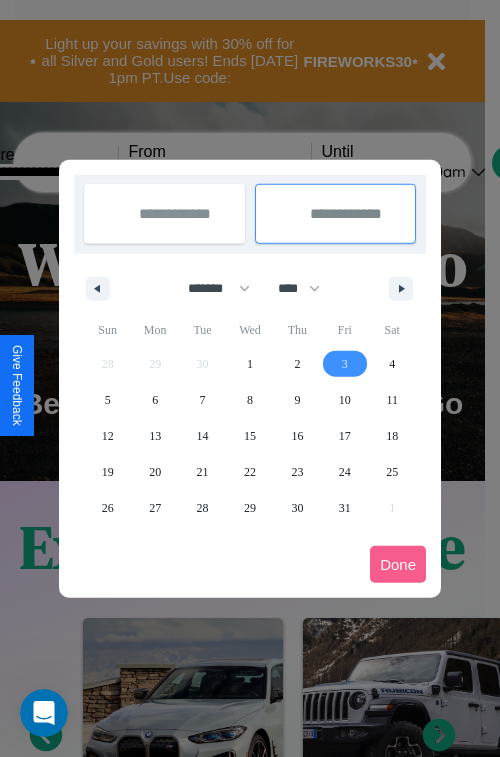 click on "3" at bounding box center [345, 364] 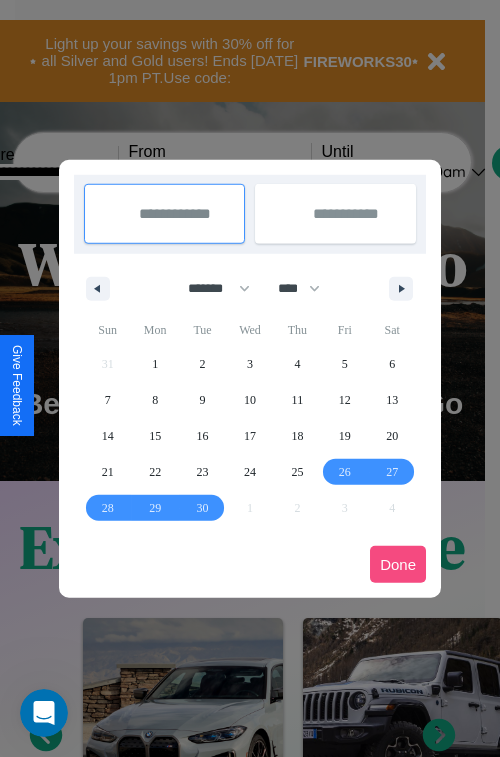 click on "Done" at bounding box center (398, 564) 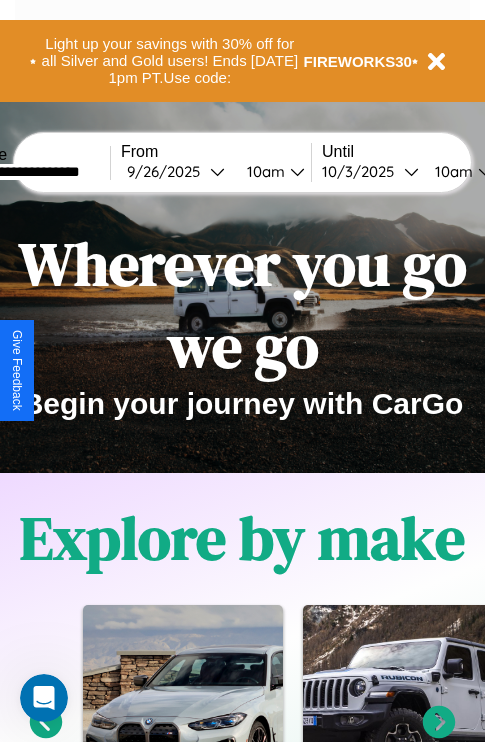 scroll, scrollTop: 0, scrollLeft: 76, axis: horizontal 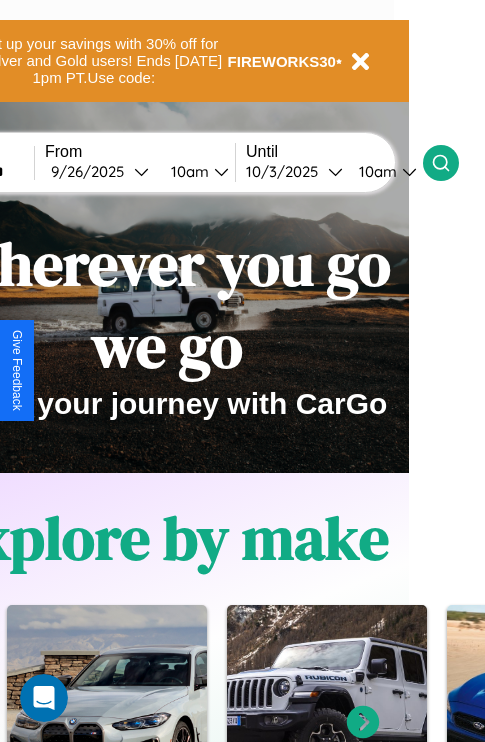 click 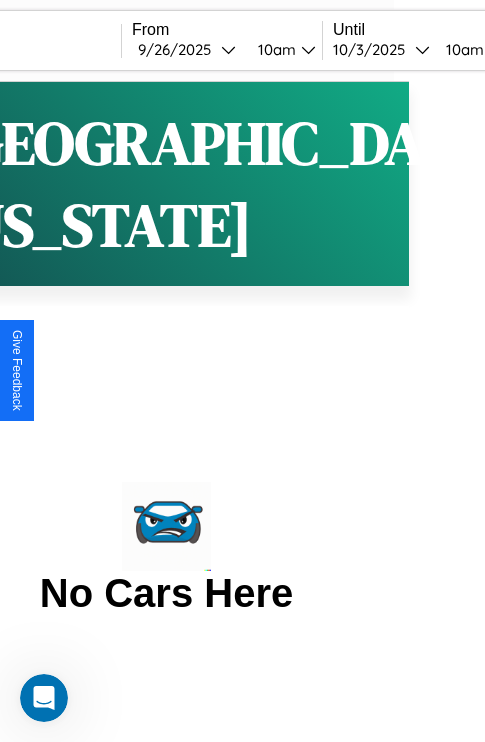 scroll, scrollTop: 0, scrollLeft: 0, axis: both 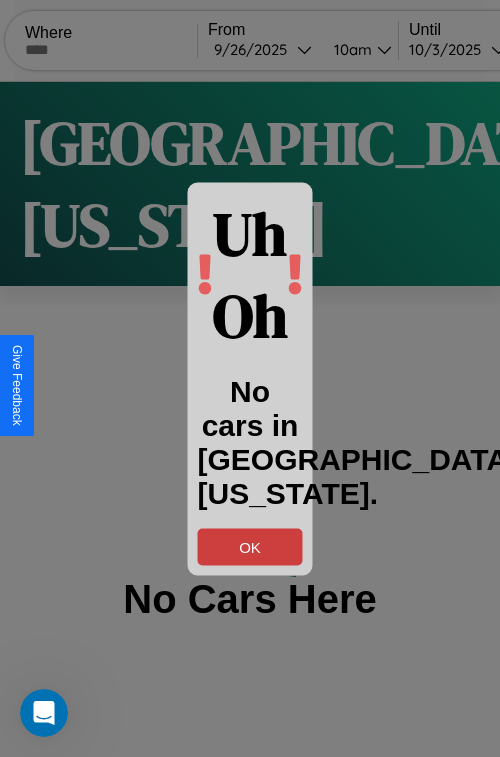click on "OK" at bounding box center [250, 546] 